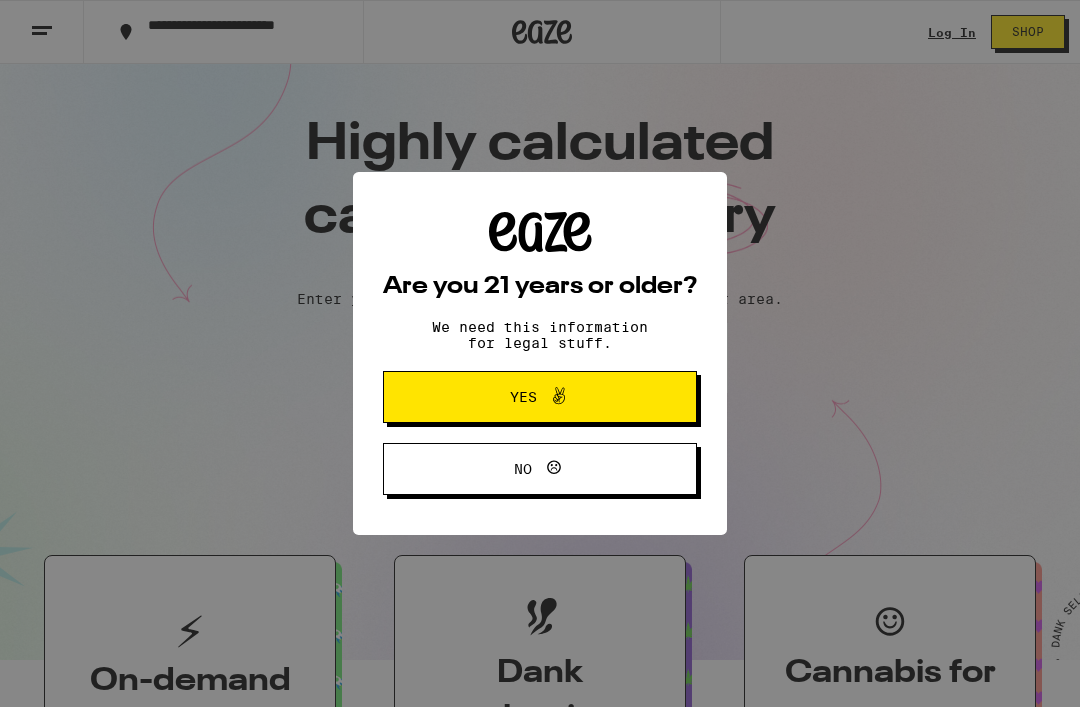 scroll, scrollTop: 210, scrollLeft: 0, axis: vertical 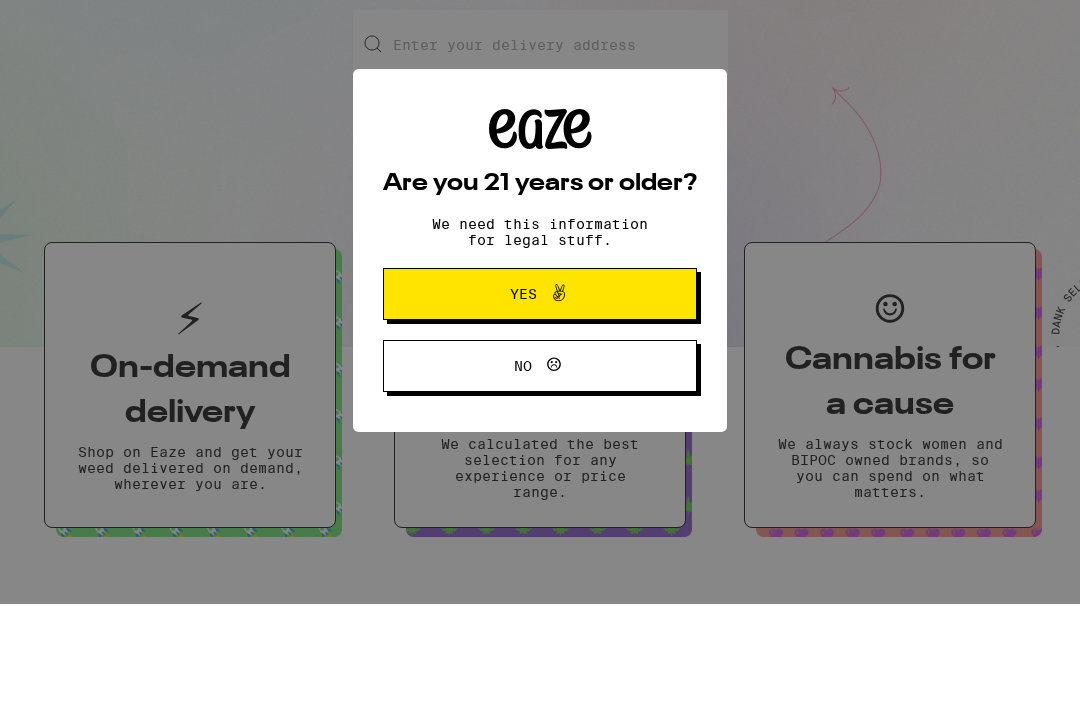 click at bounding box center [554, 397] 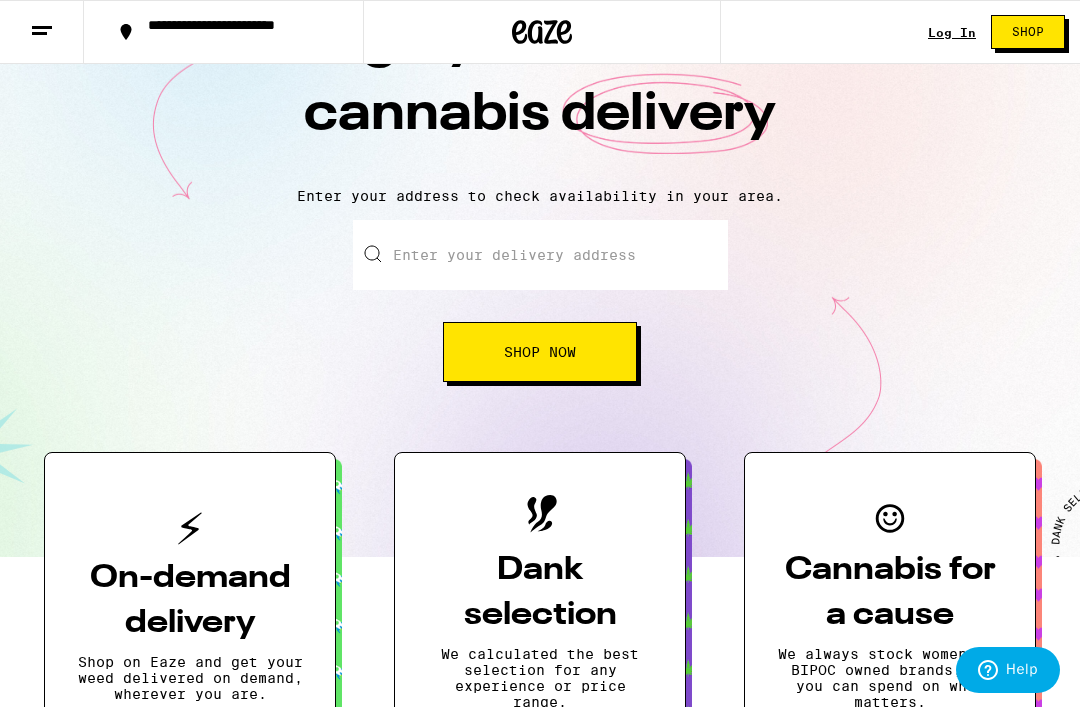 click on "Enter your delivery address" at bounding box center (540, 255) 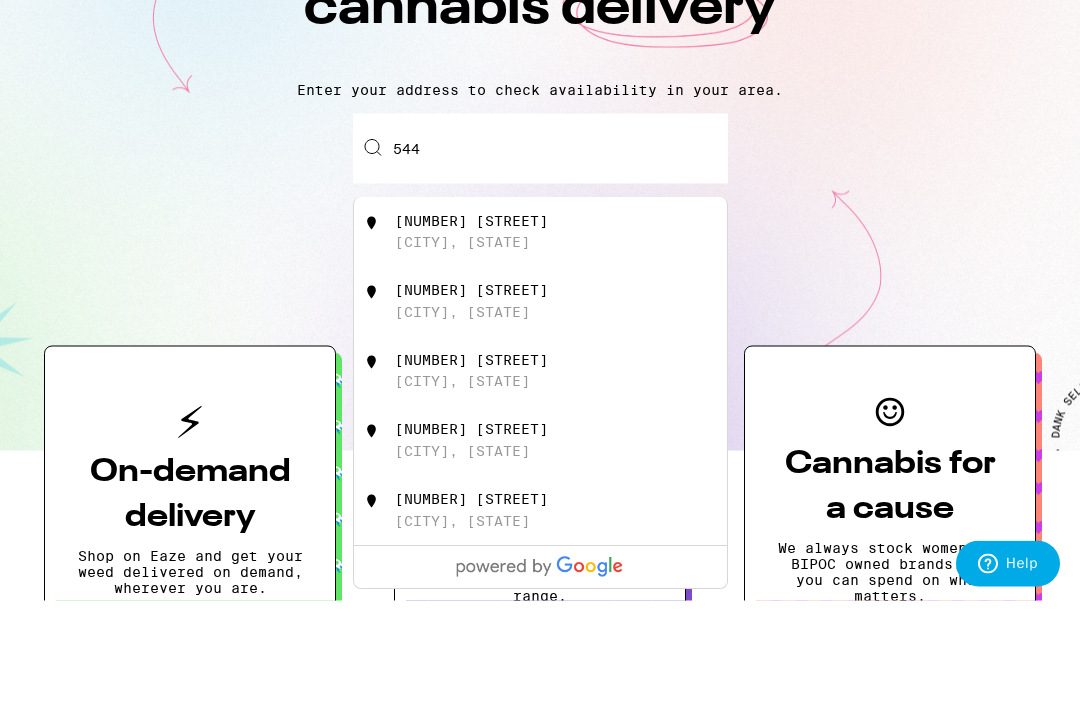 click on "[NUMBER] [STREET] [CITY], [STATE]" at bounding box center [540, 339] 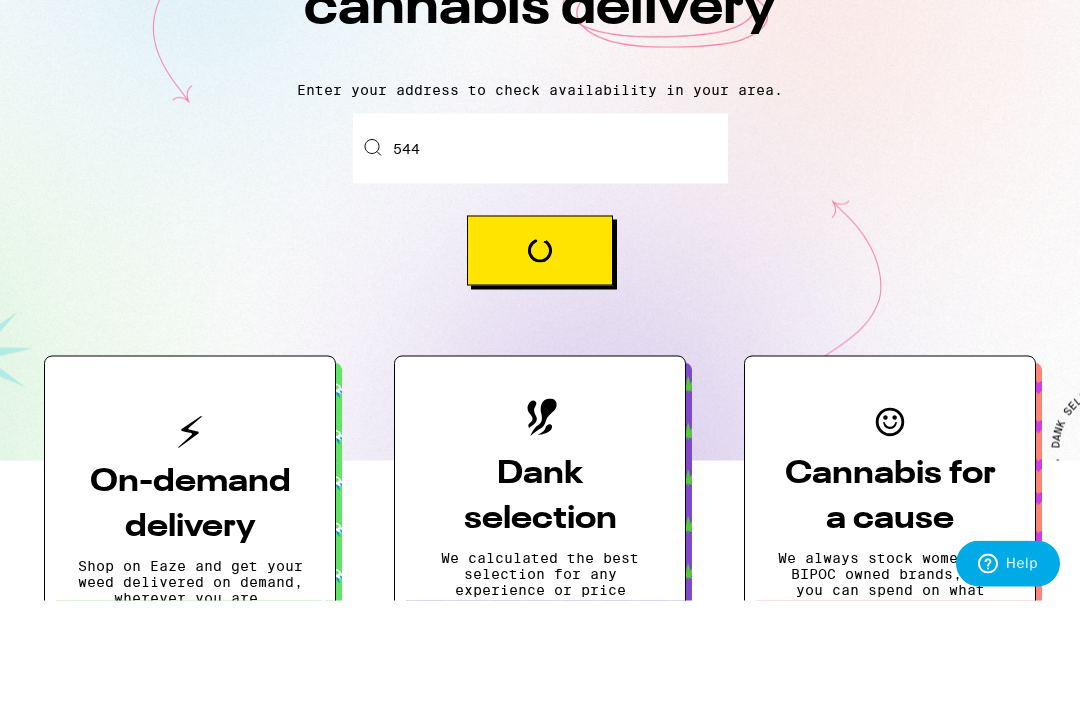 type on "[NUMBER] [STREET], [CITY], [STATE]" 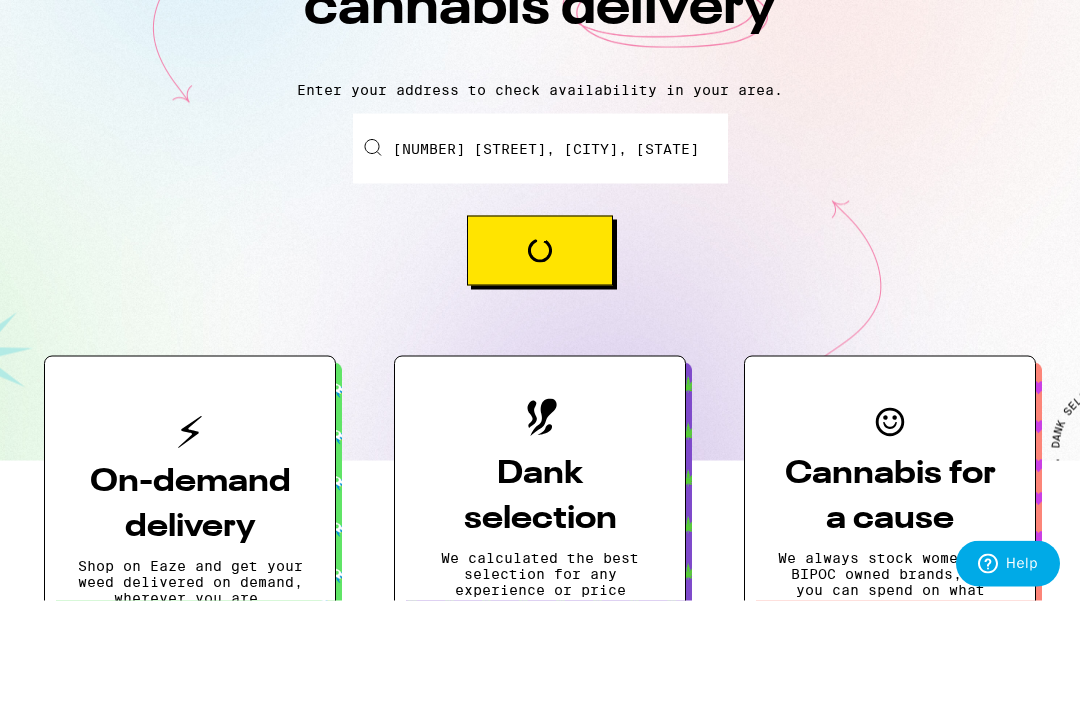 scroll, scrollTop: 210, scrollLeft: 0, axis: vertical 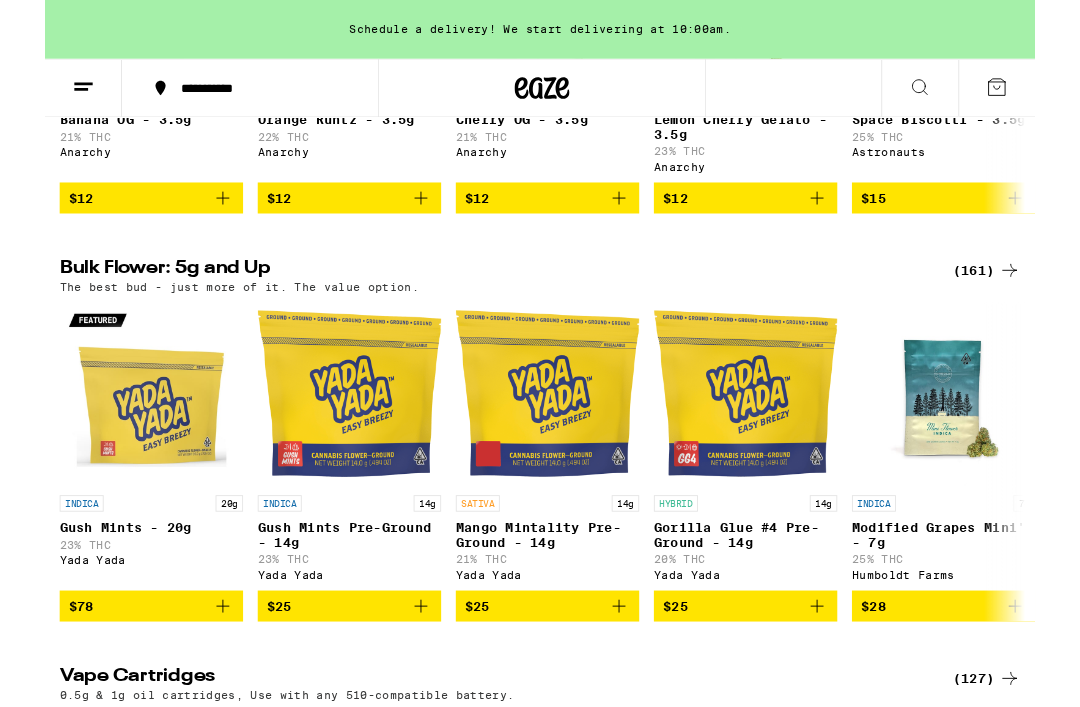 click on "(161)" at bounding box center (1027, 295) 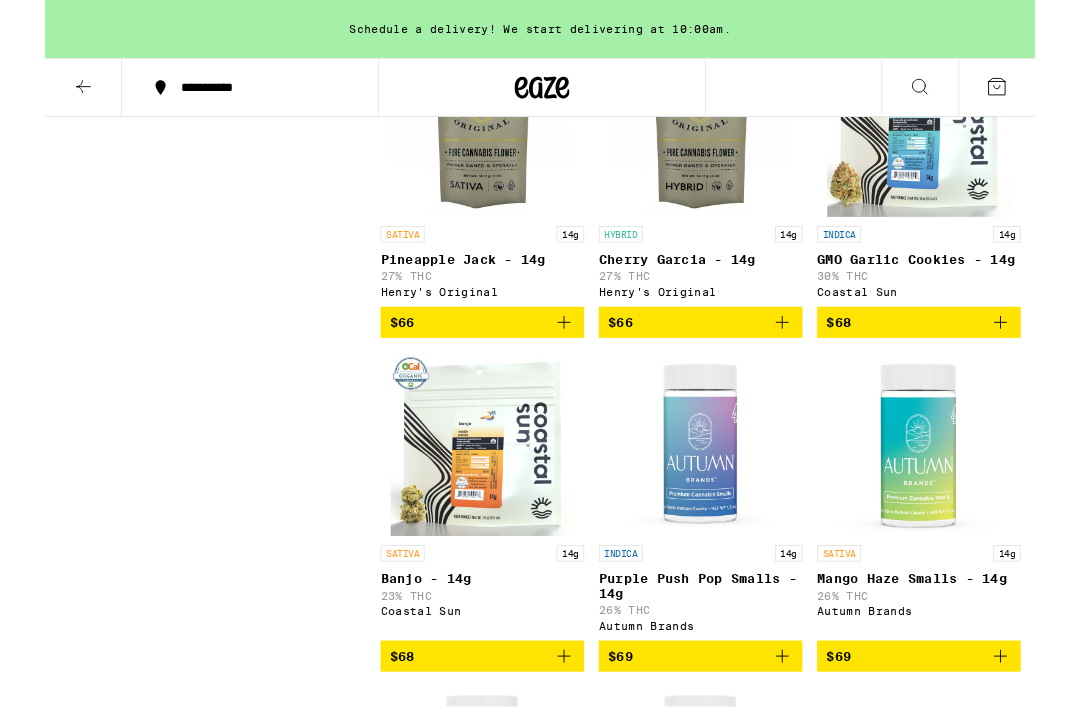 scroll, scrollTop: 11400, scrollLeft: 0, axis: vertical 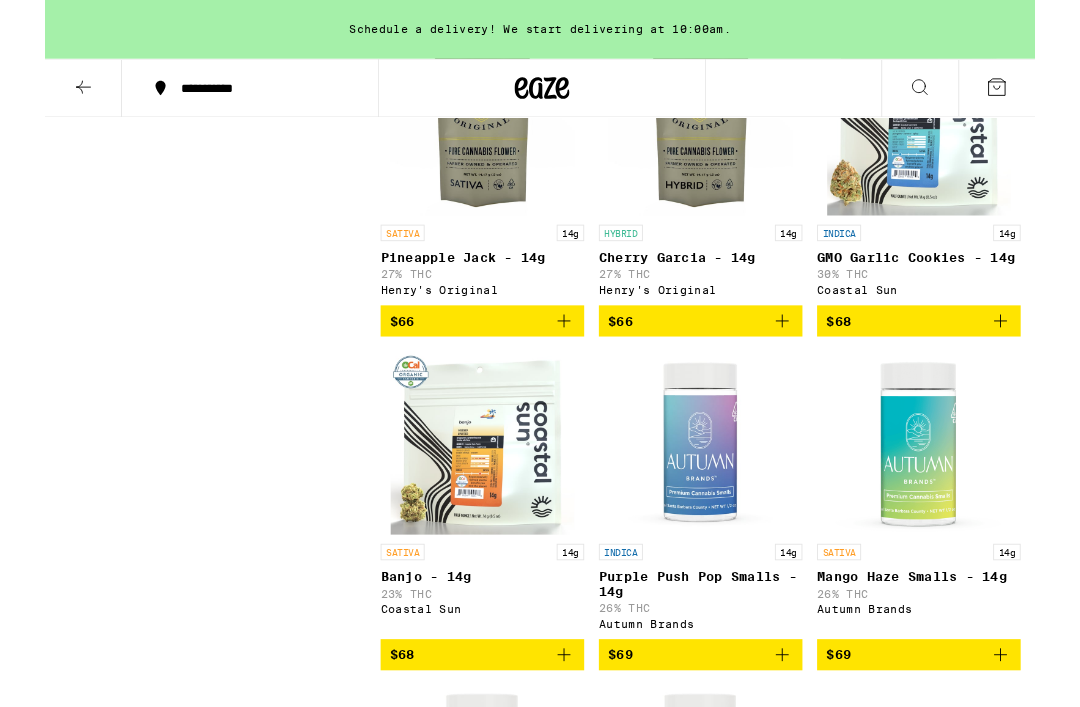 click 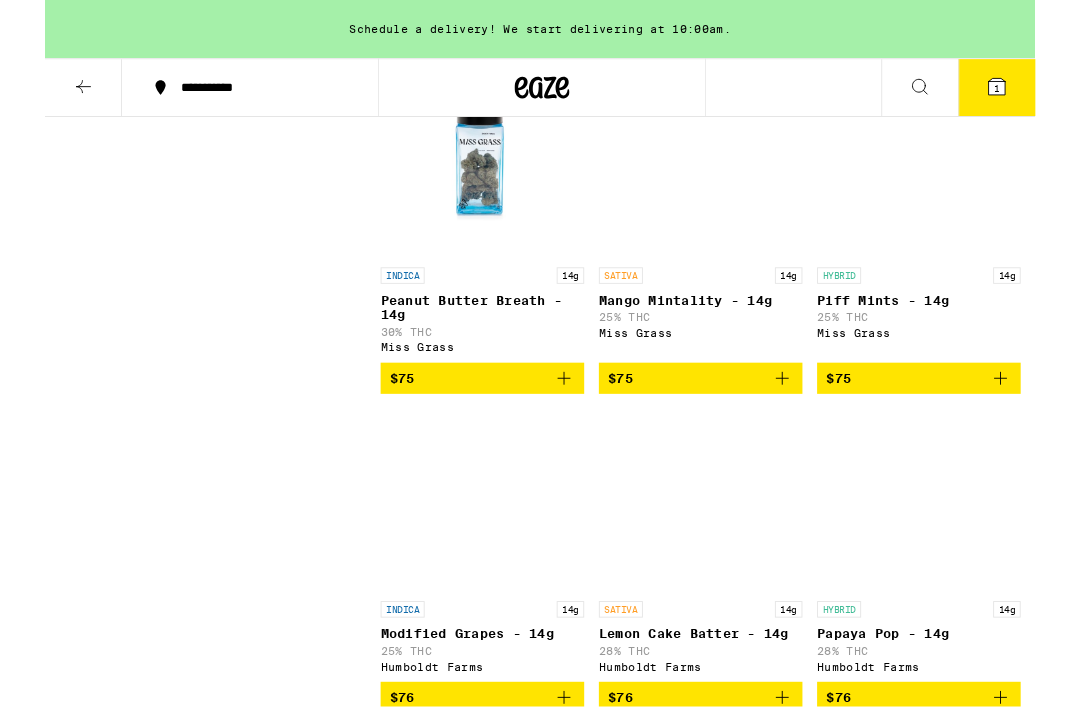 scroll, scrollTop: 12430, scrollLeft: 0, axis: vertical 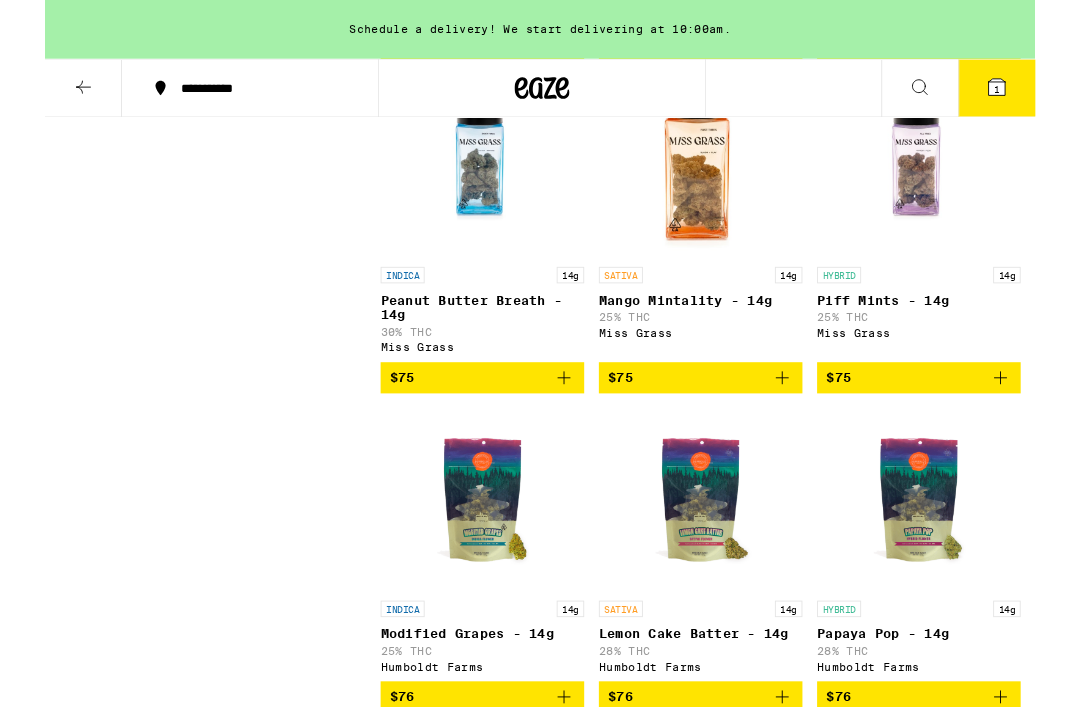 click 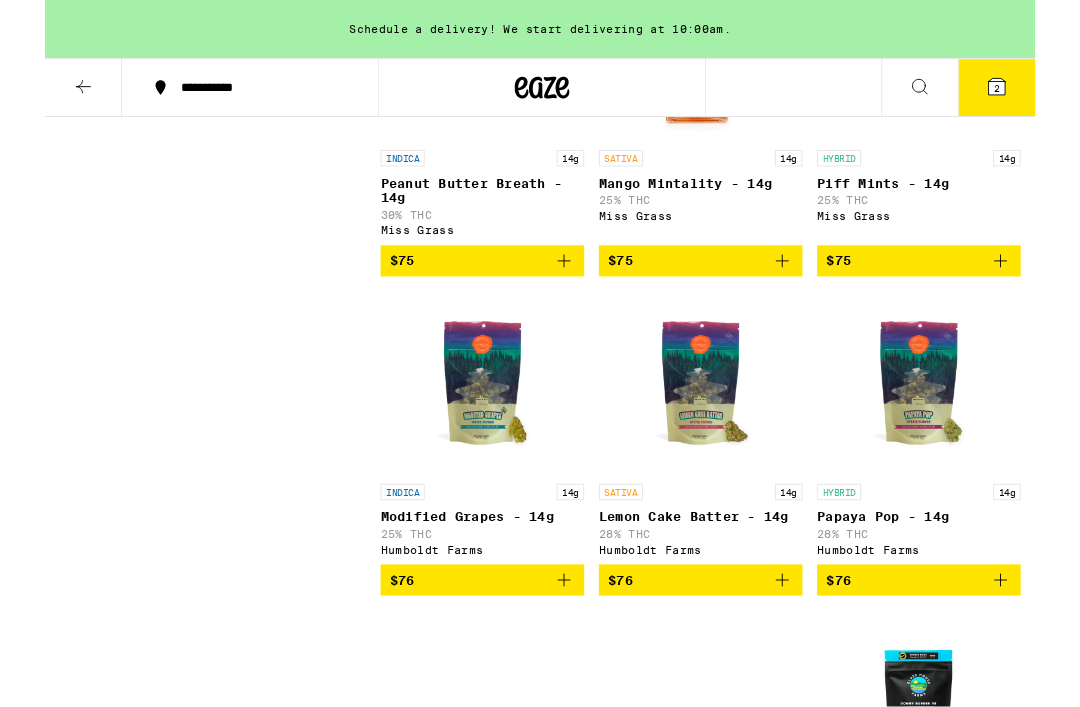 scroll, scrollTop: 12559, scrollLeft: 0, axis: vertical 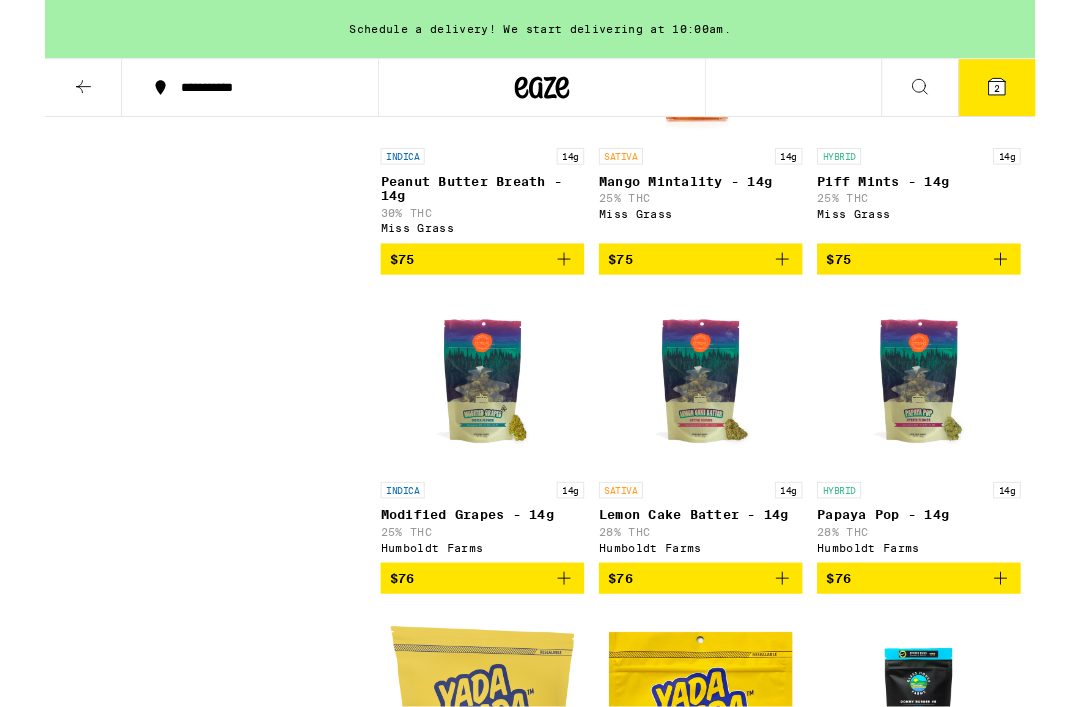 click 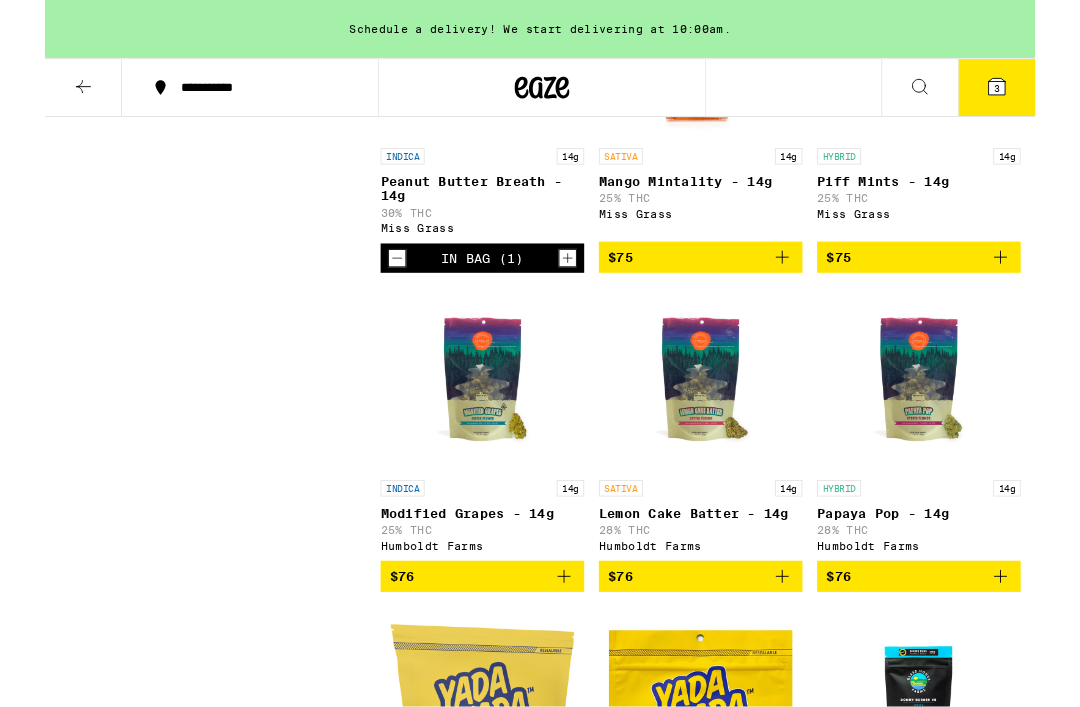 scroll, scrollTop: 12560, scrollLeft: 0, axis: vertical 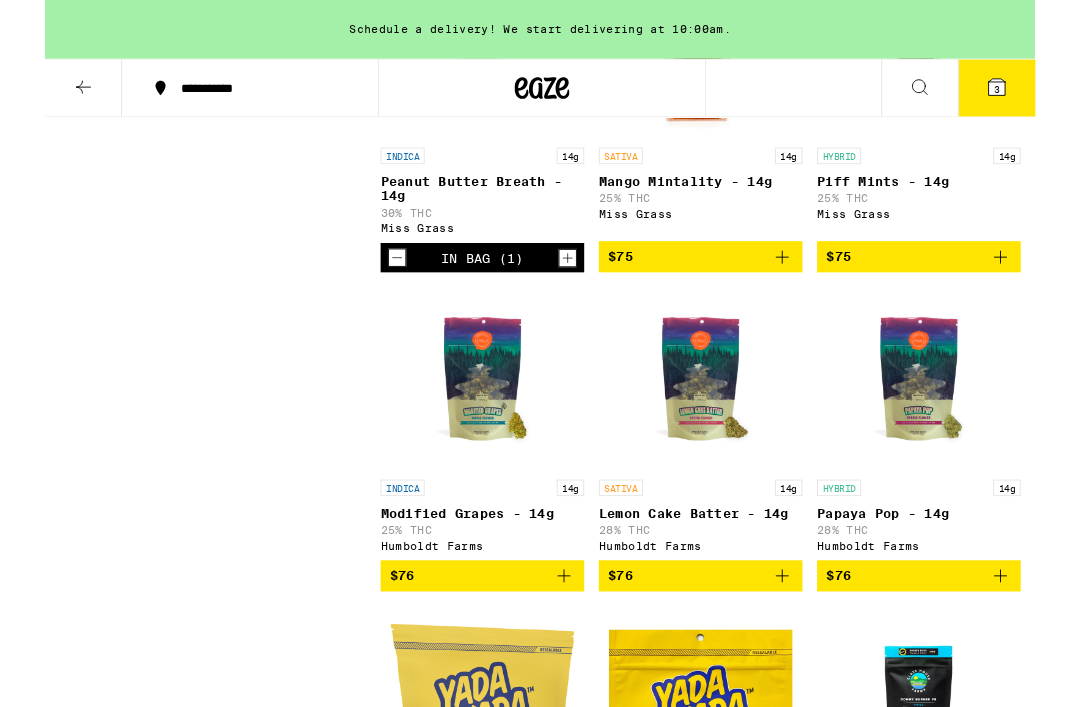 click 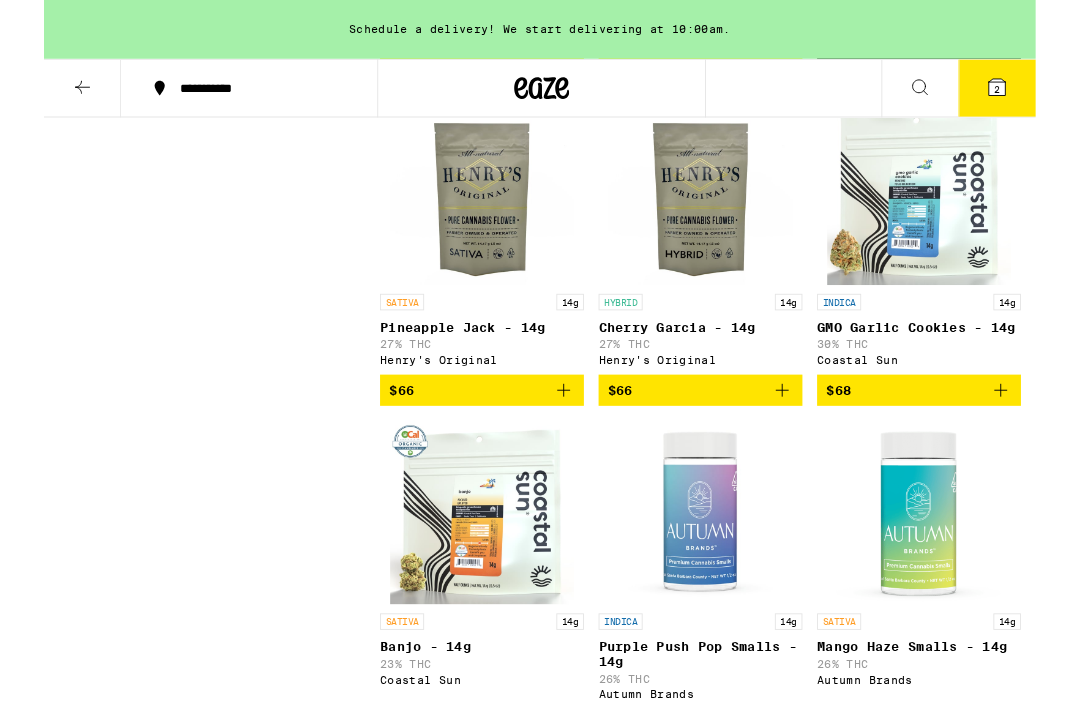 scroll, scrollTop: 11324, scrollLeft: 0, axis: vertical 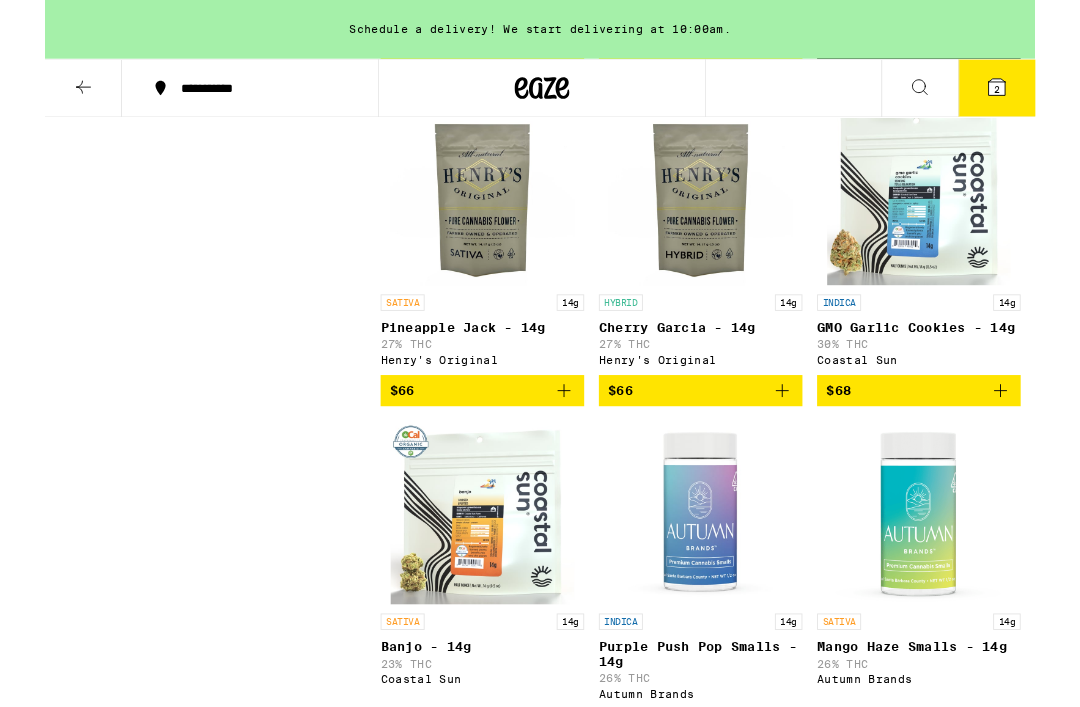 click 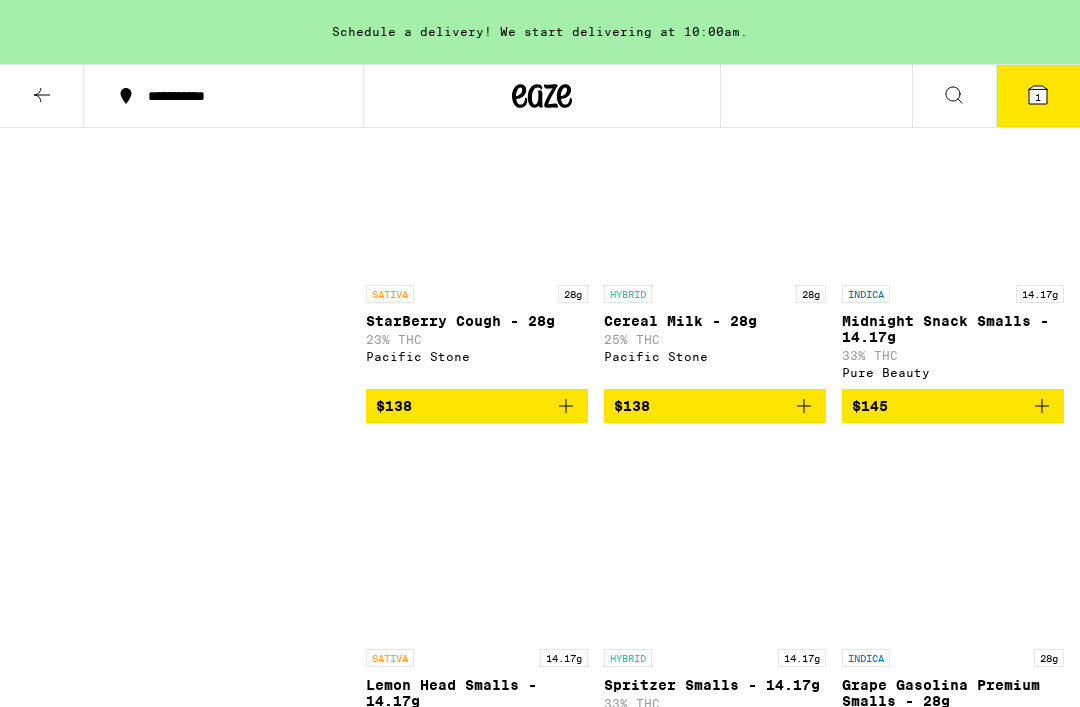 scroll, scrollTop: 18114, scrollLeft: 0, axis: vertical 